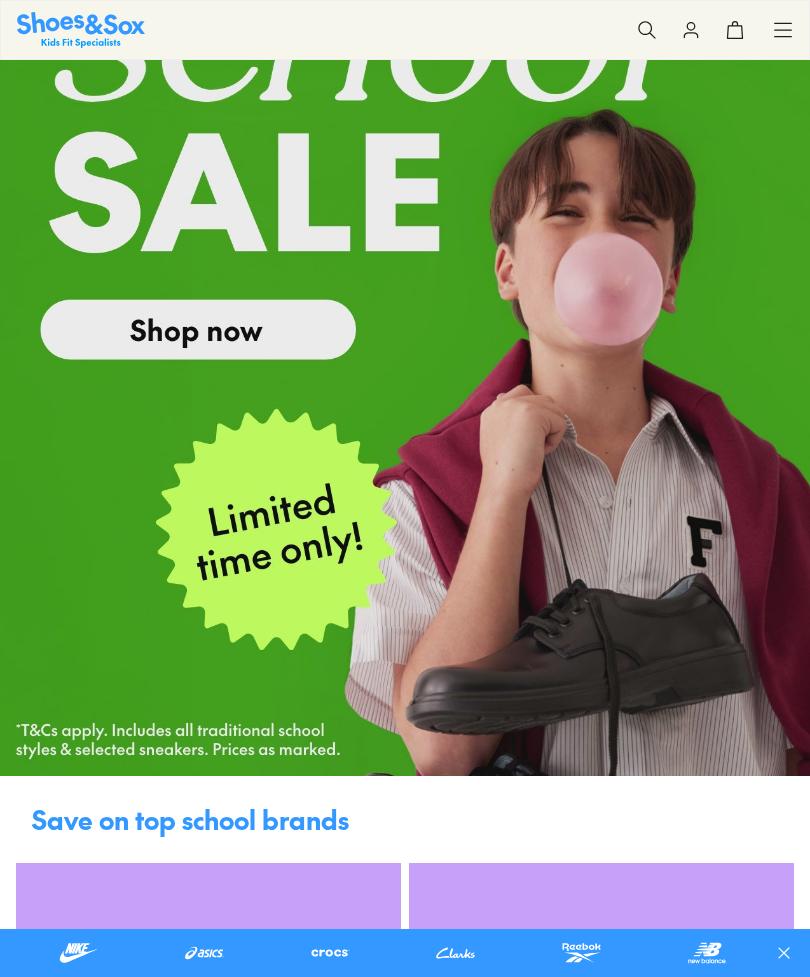 scroll, scrollTop: 0, scrollLeft: 0, axis: both 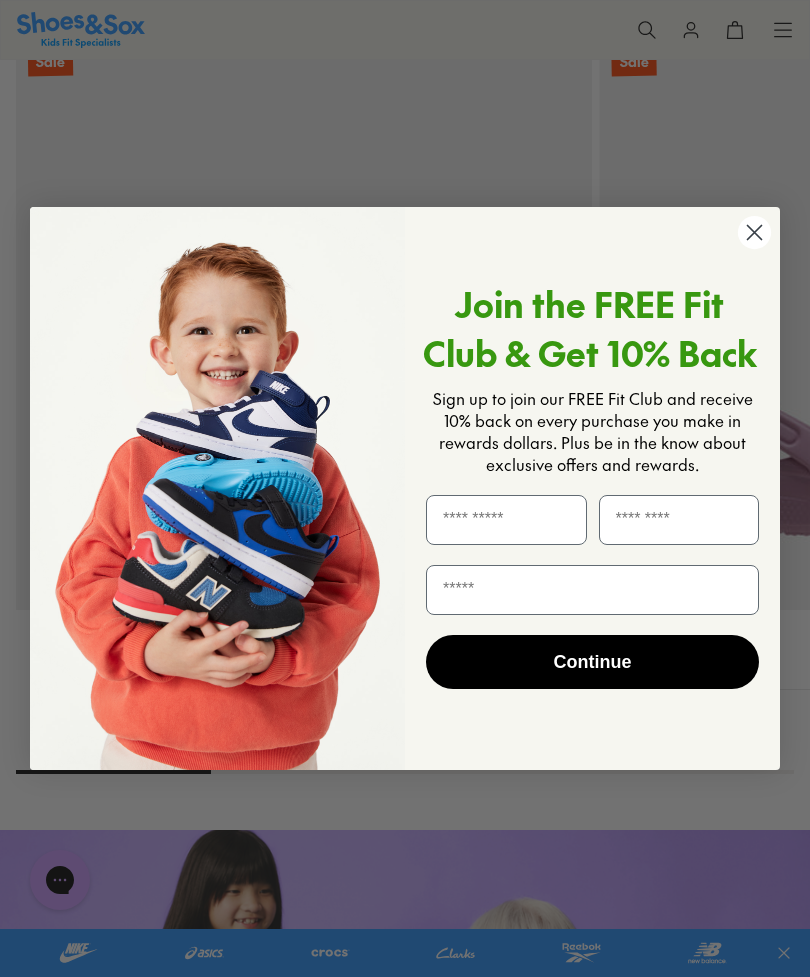 click 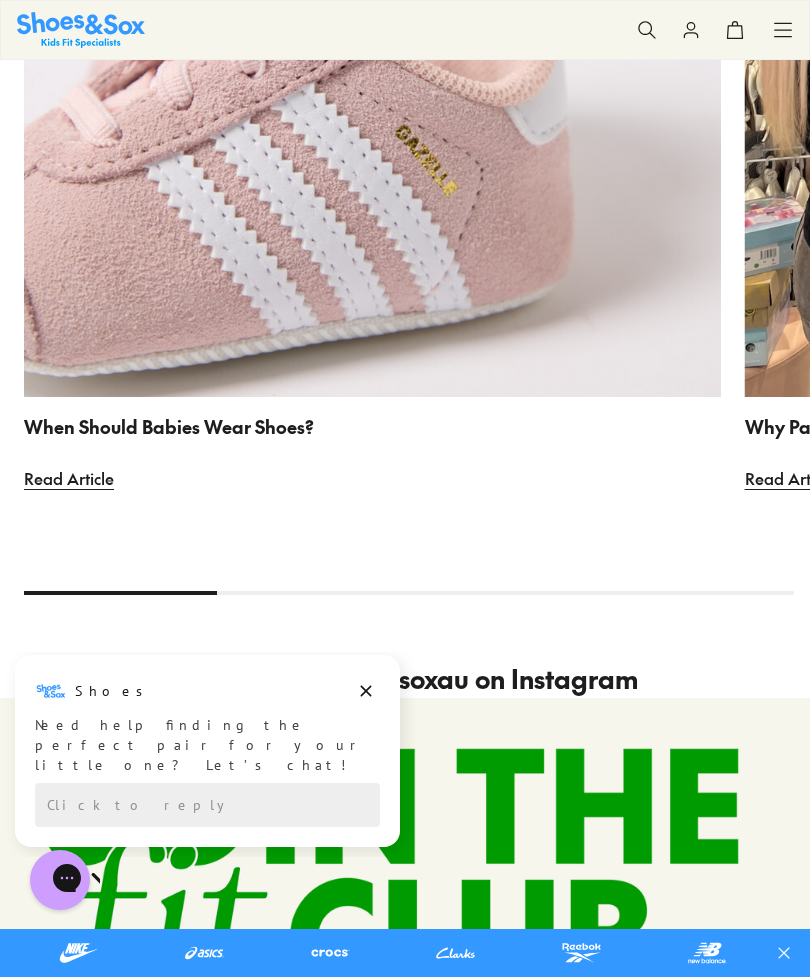 scroll, scrollTop: 0, scrollLeft: 0, axis: both 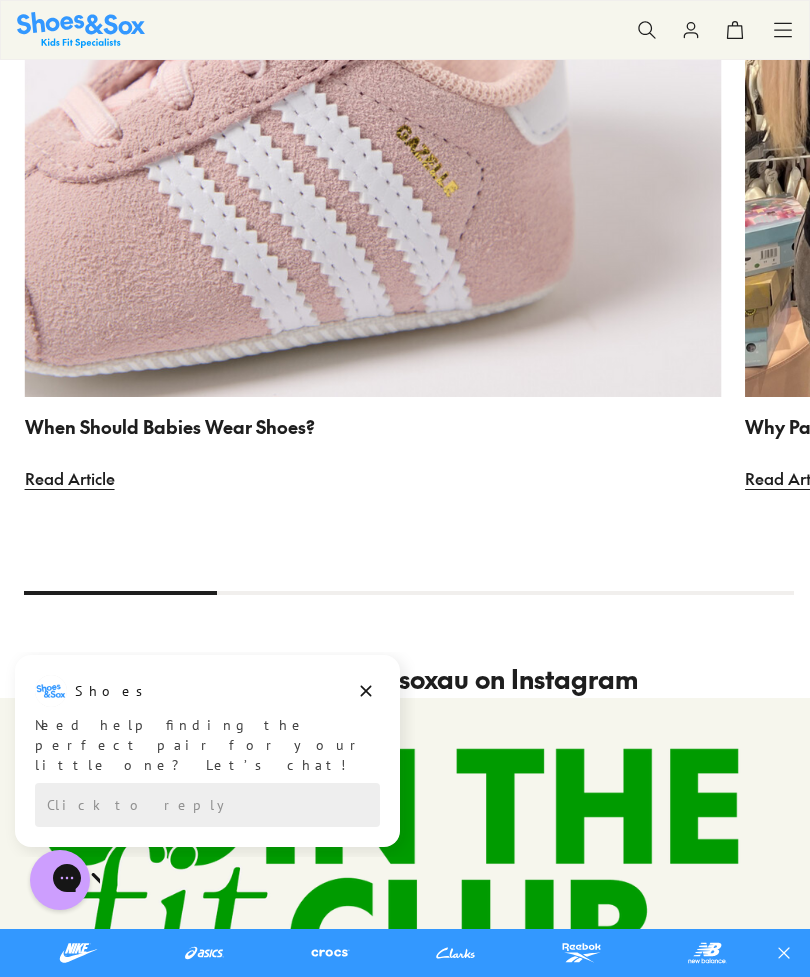 click at bounding box center (373, 48) 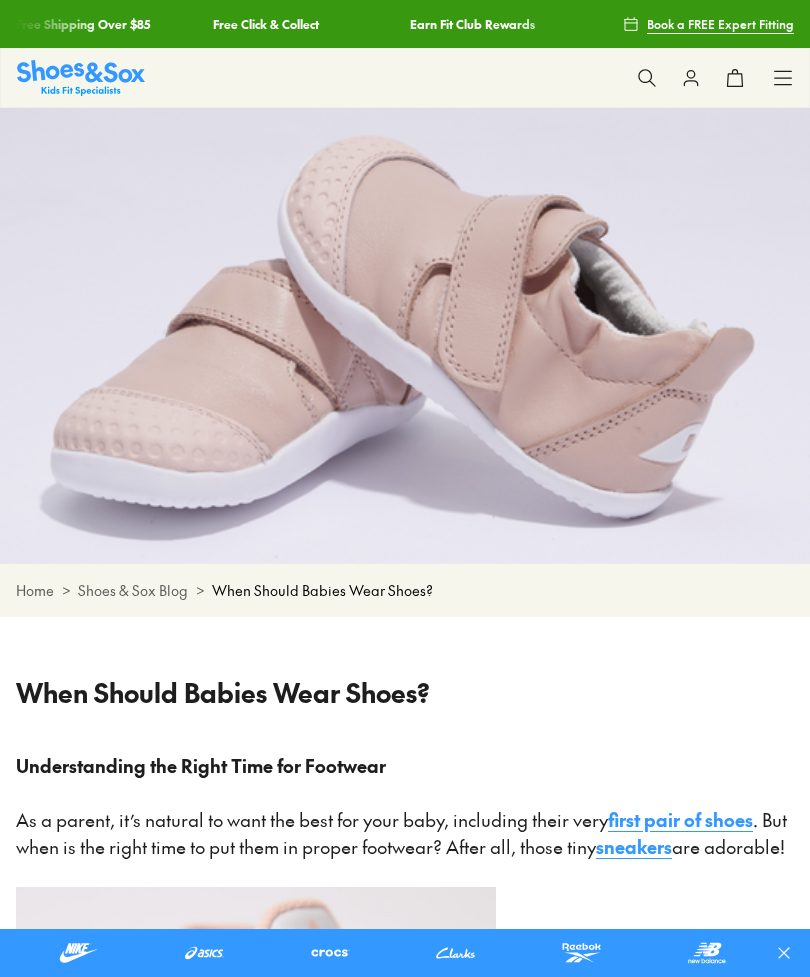 scroll, scrollTop: 0, scrollLeft: 0, axis: both 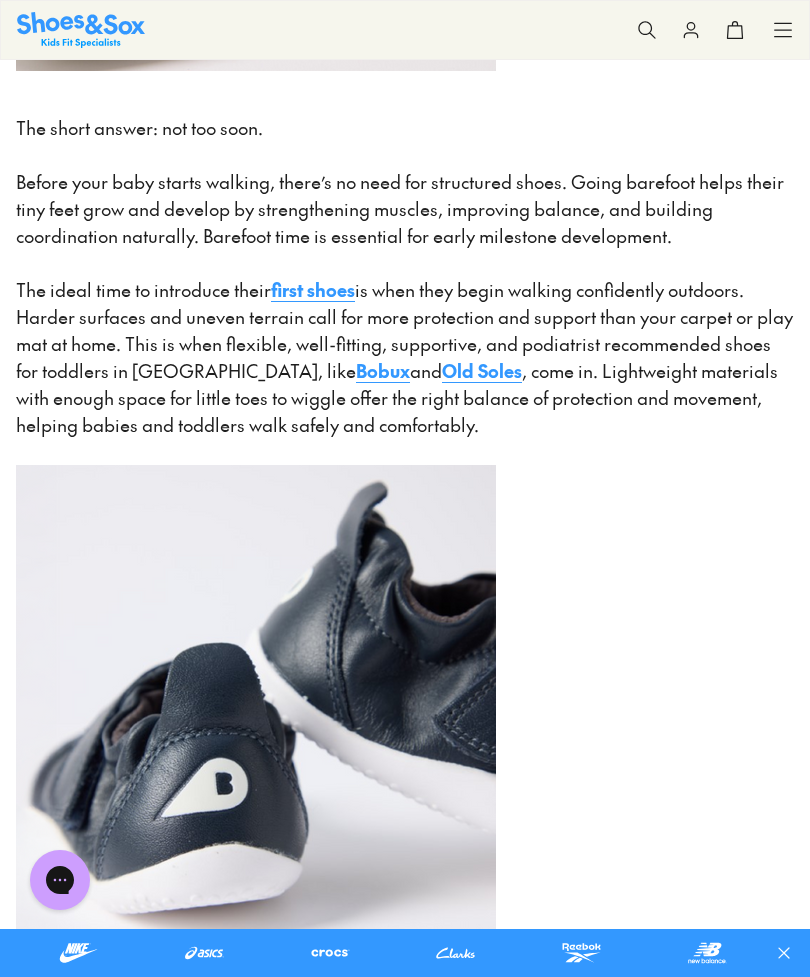 click on "Bobux" at bounding box center [383, 370] 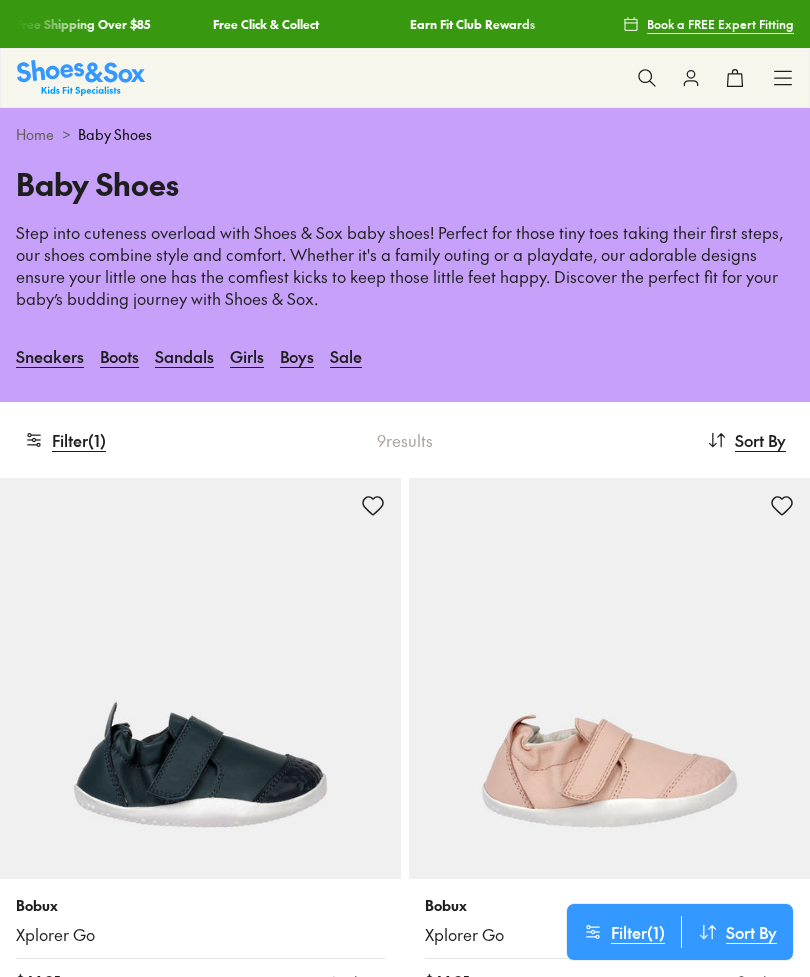 scroll, scrollTop: 0, scrollLeft: 0, axis: both 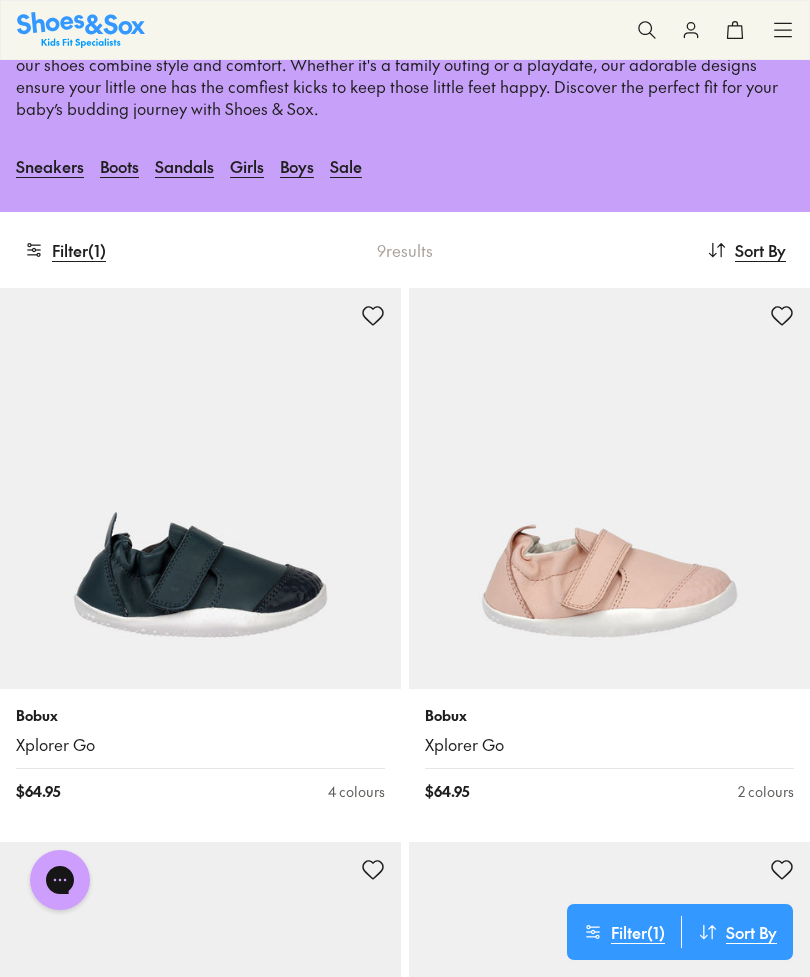 click at bounding box center [200, 488] 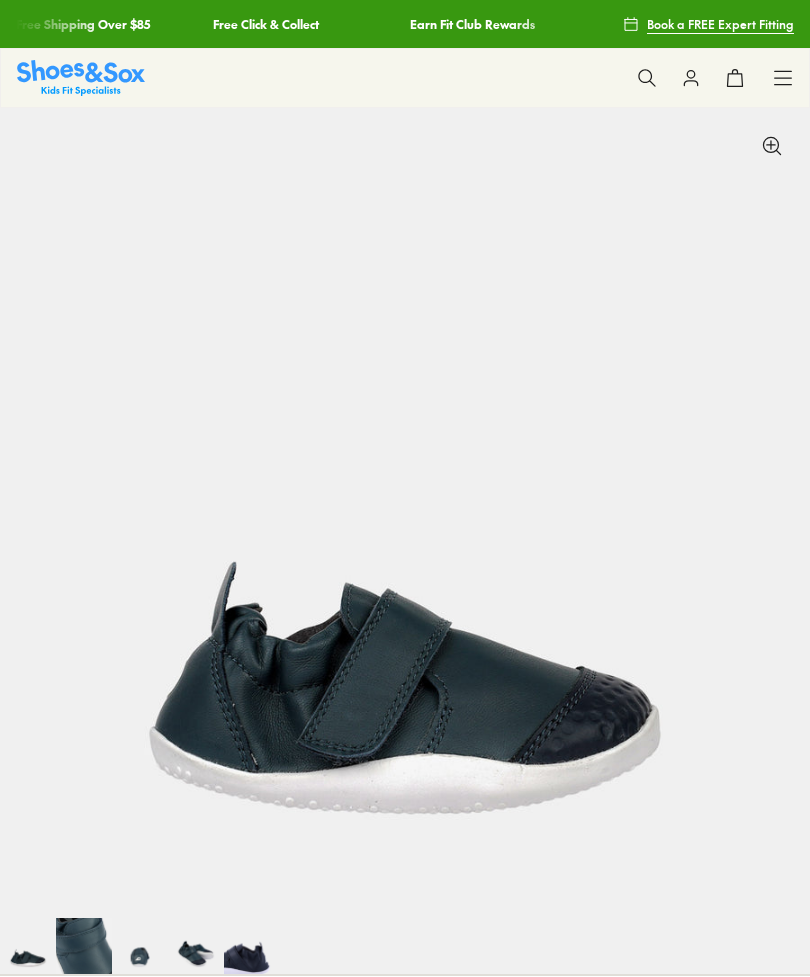 scroll, scrollTop: 0, scrollLeft: 0, axis: both 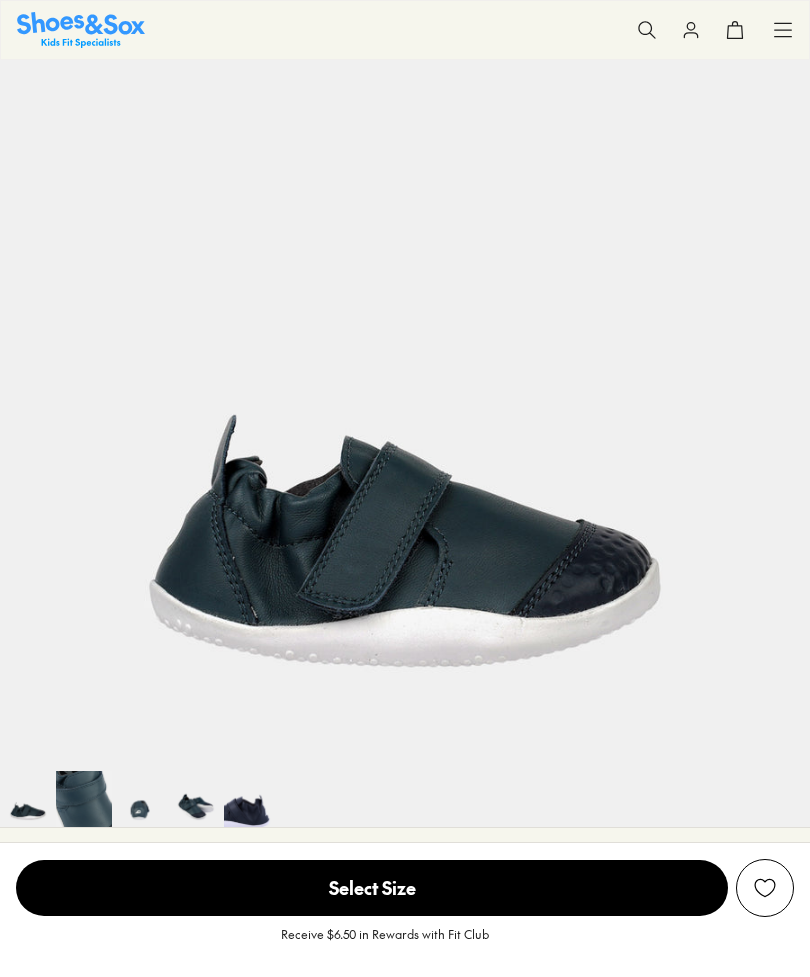 select on "*" 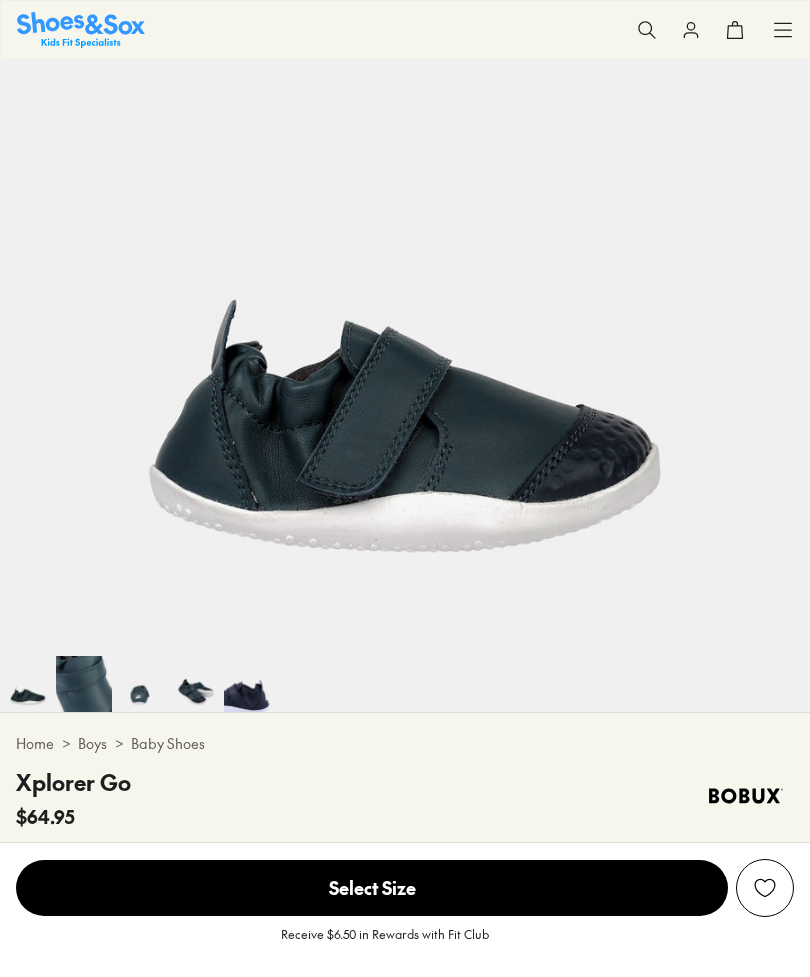 click at bounding box center (140, 684) 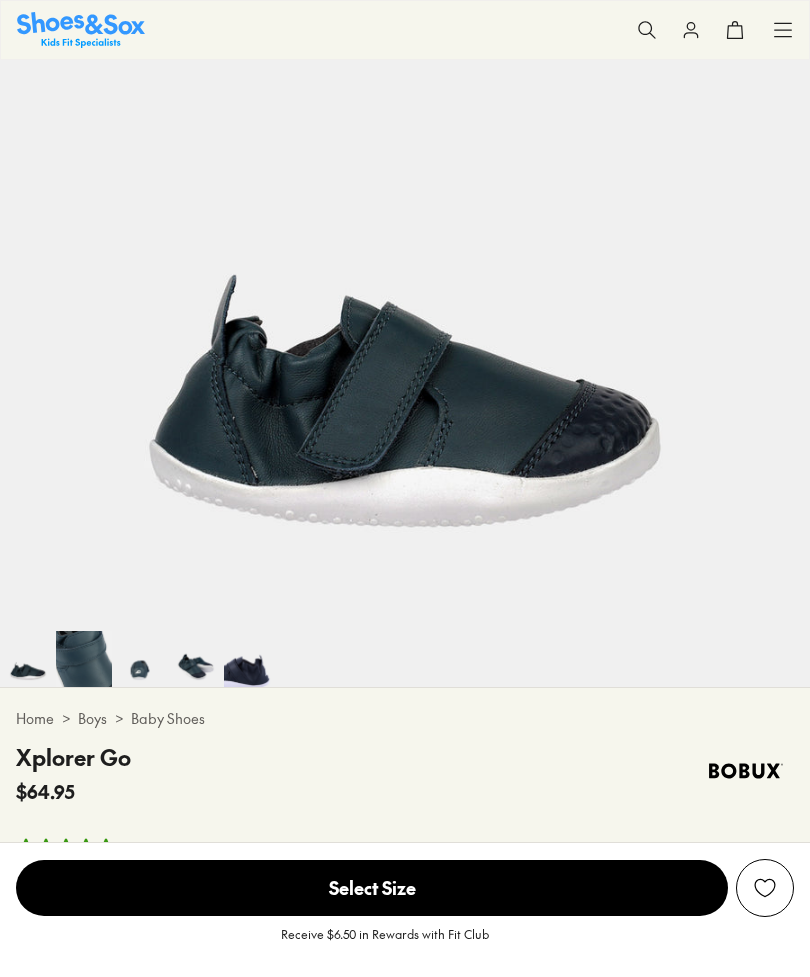 scroll, scrollTop: 0, scrollLeft: 315, axis: horizontal 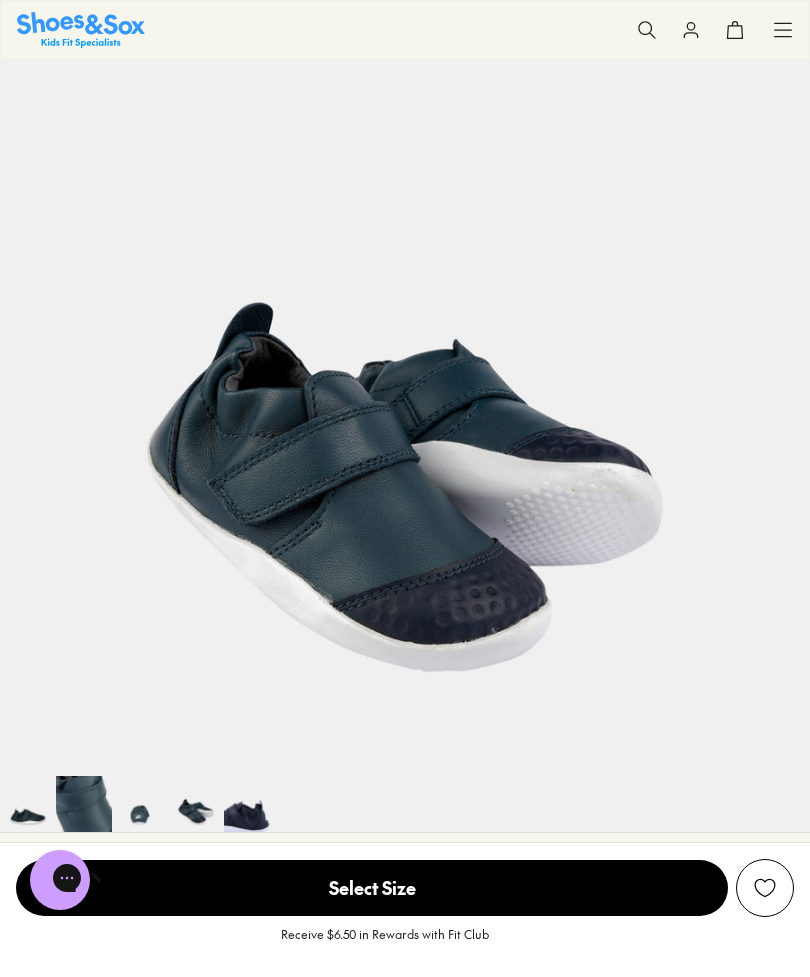 click 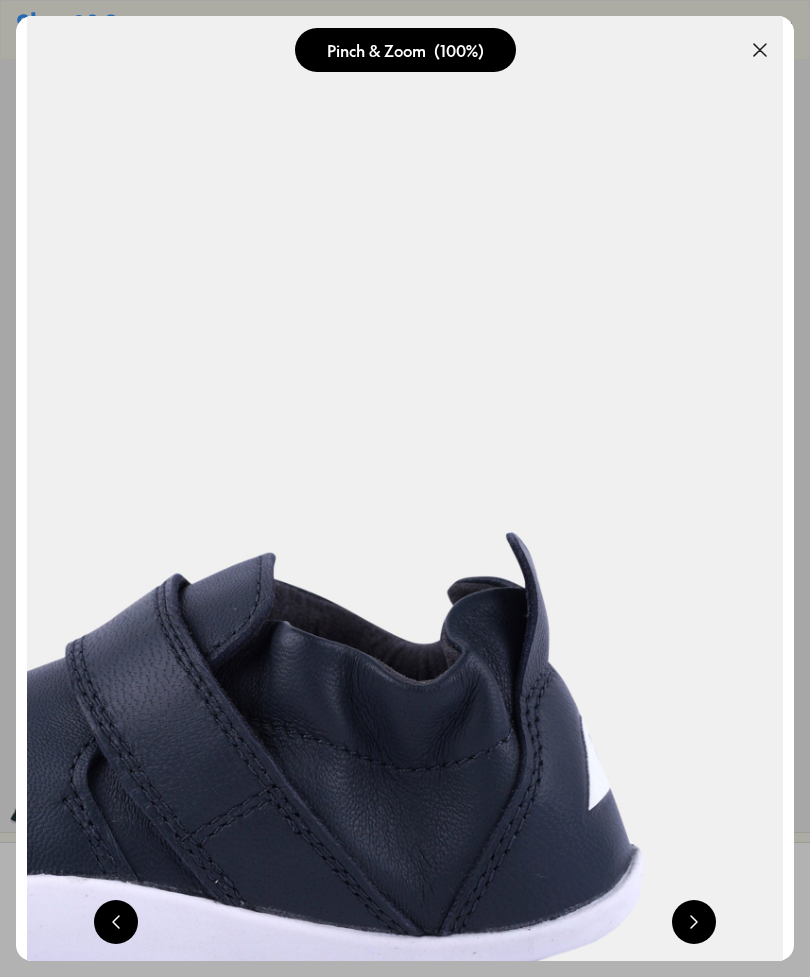 scroll, scrollTop: 0, scrollLeft: 3112, axis: horizontal 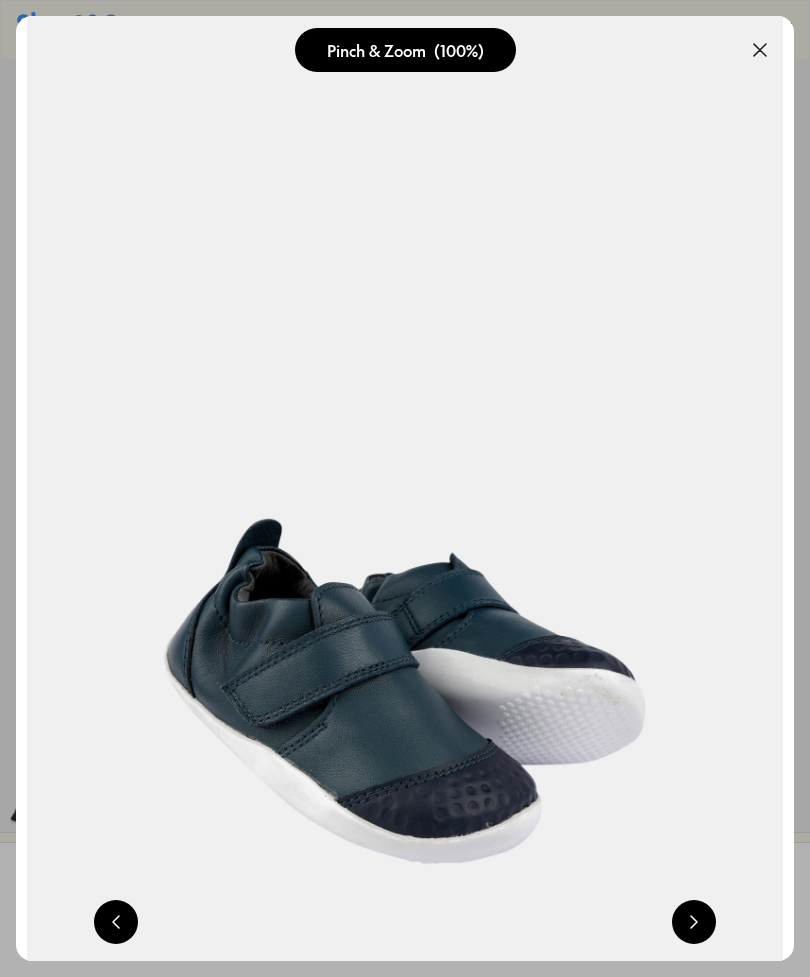 click at bounding box center (760, 50) 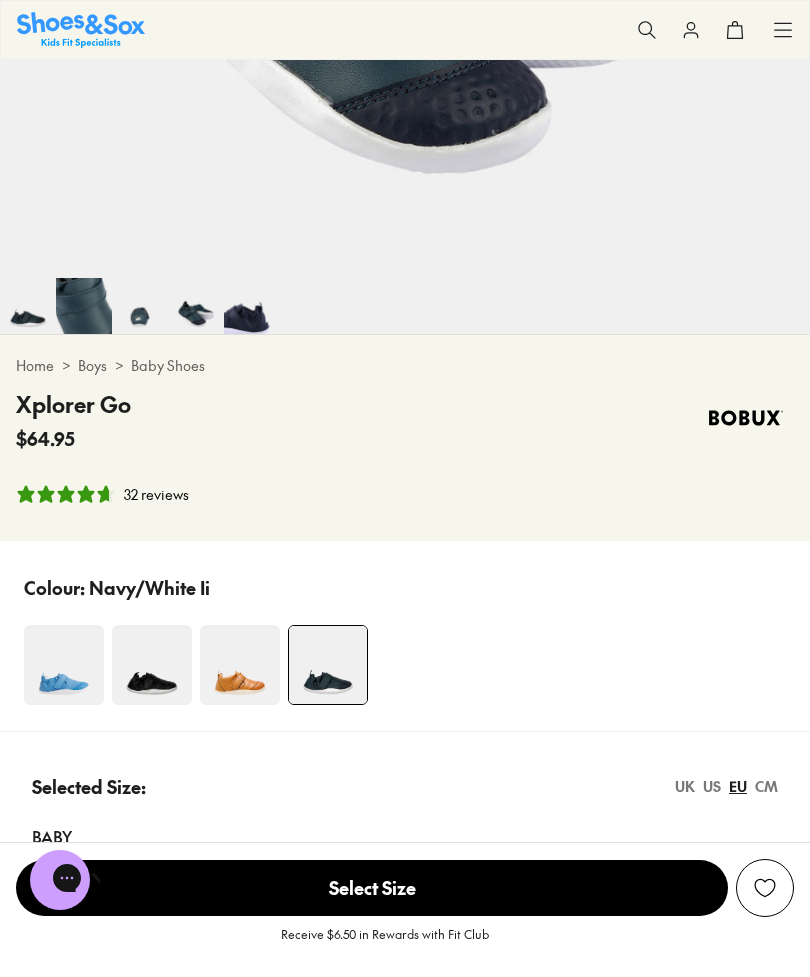 scroll, scrollTop: 830, scrollLeft: 0, axis: vertical 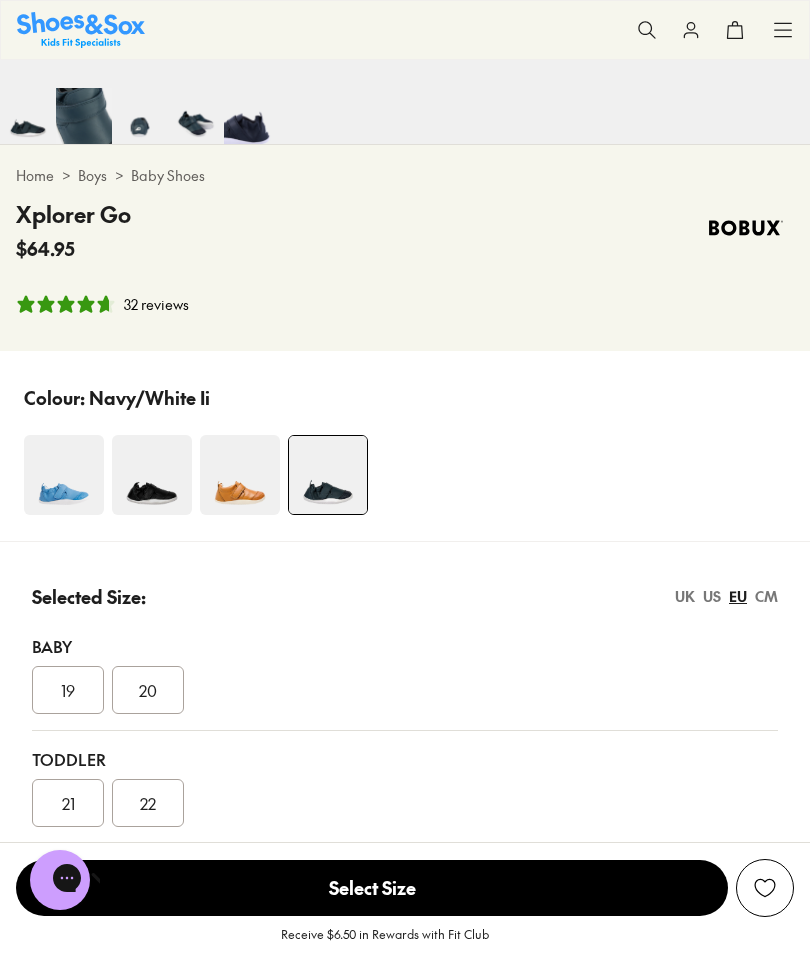 click at bounding box center [152, 475] 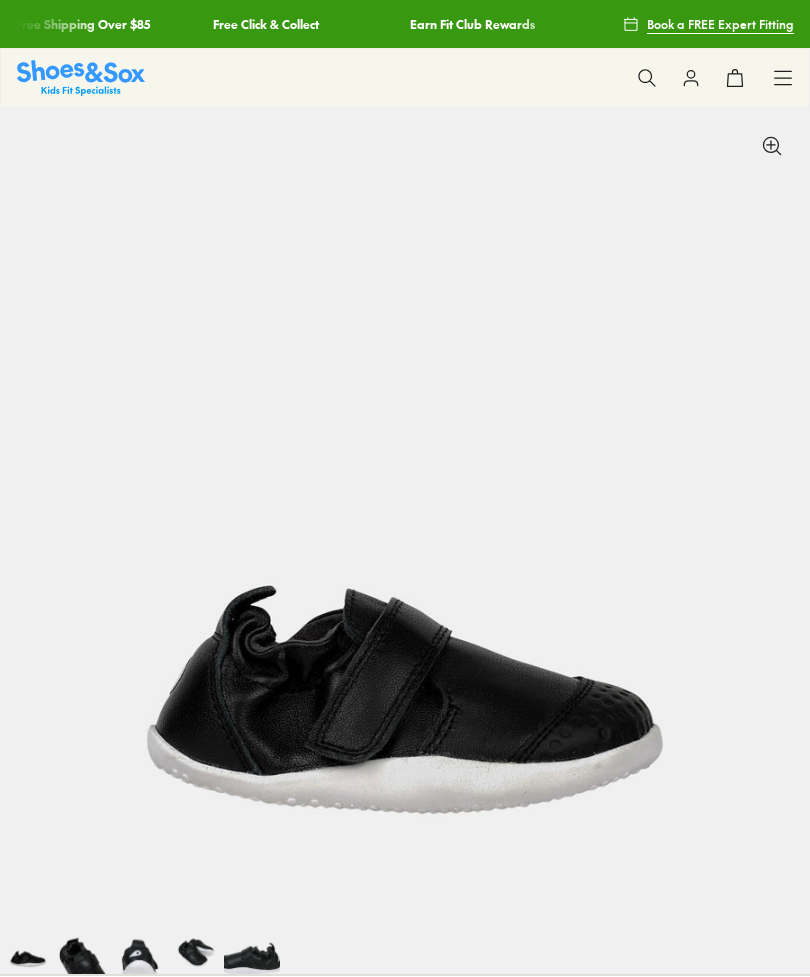 scroll, scrollTop: 0, scrollLeft: 0, axis: both 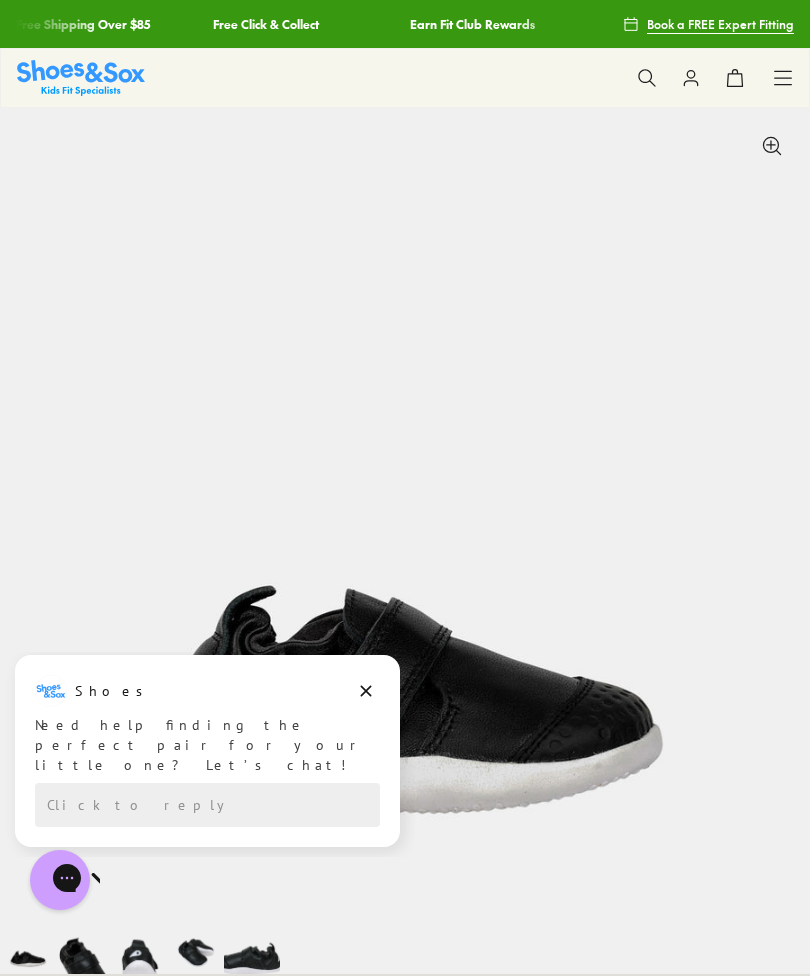 click on "Shoes Shoes  says: Need help finding the perfect pair for your little one? Let’s chat! Click to reply Total: 0.00 Something went wrong" at bounding box center [207, 751] 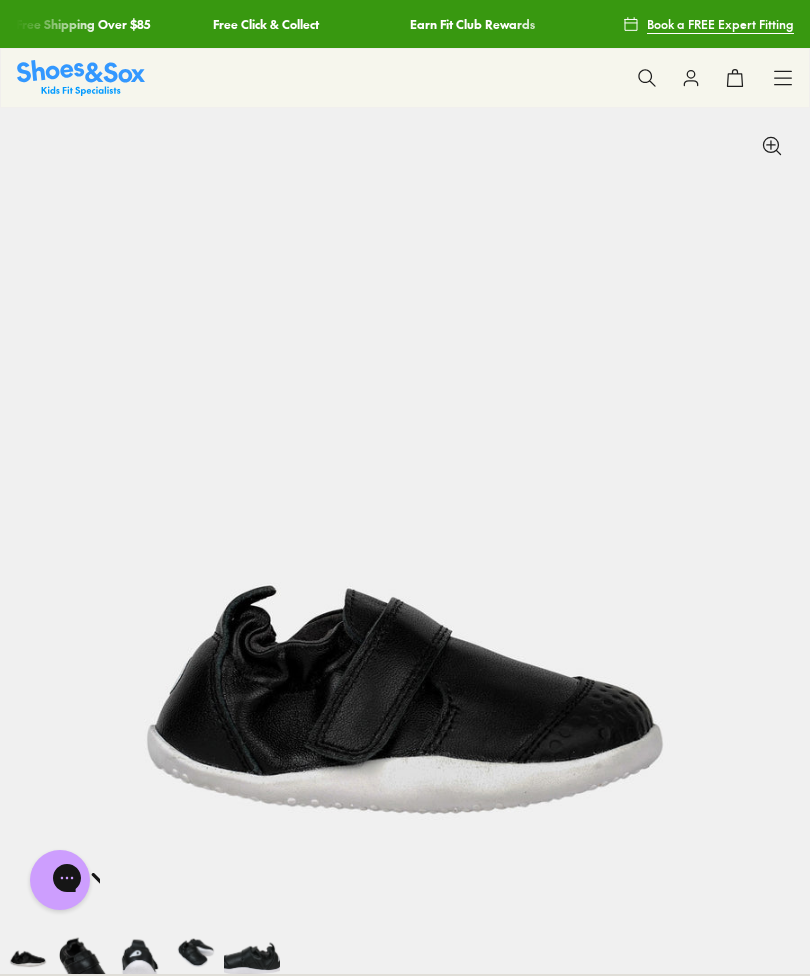 click 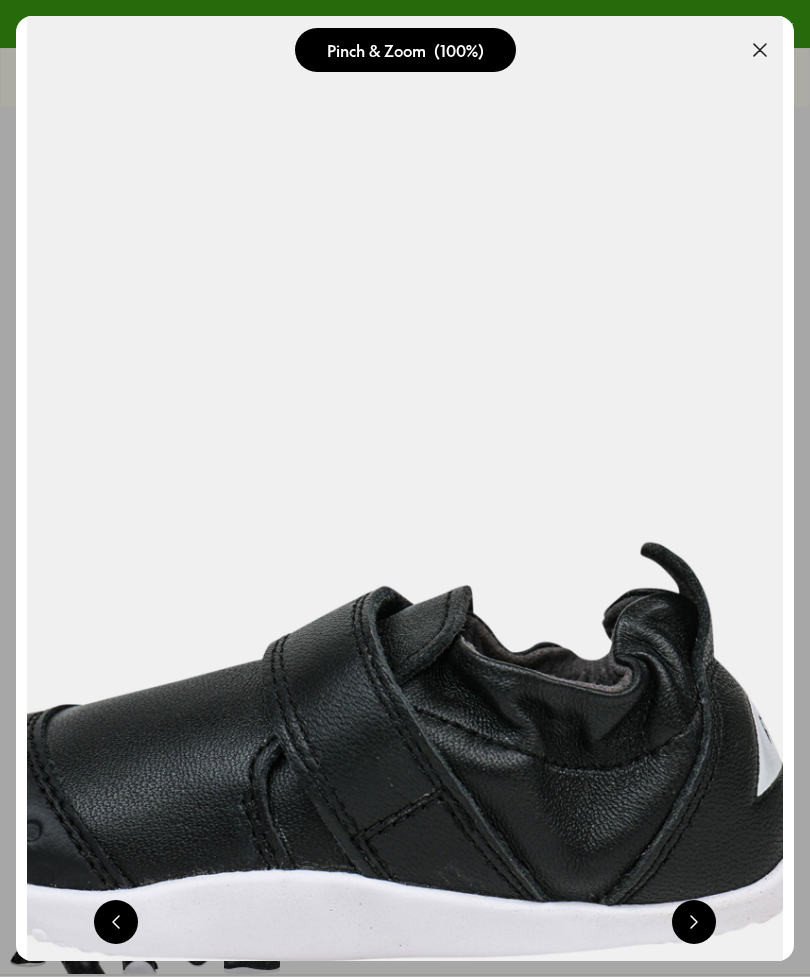 scroll, scrollTop: 0, scrollLeft: 778, axis: horizontal 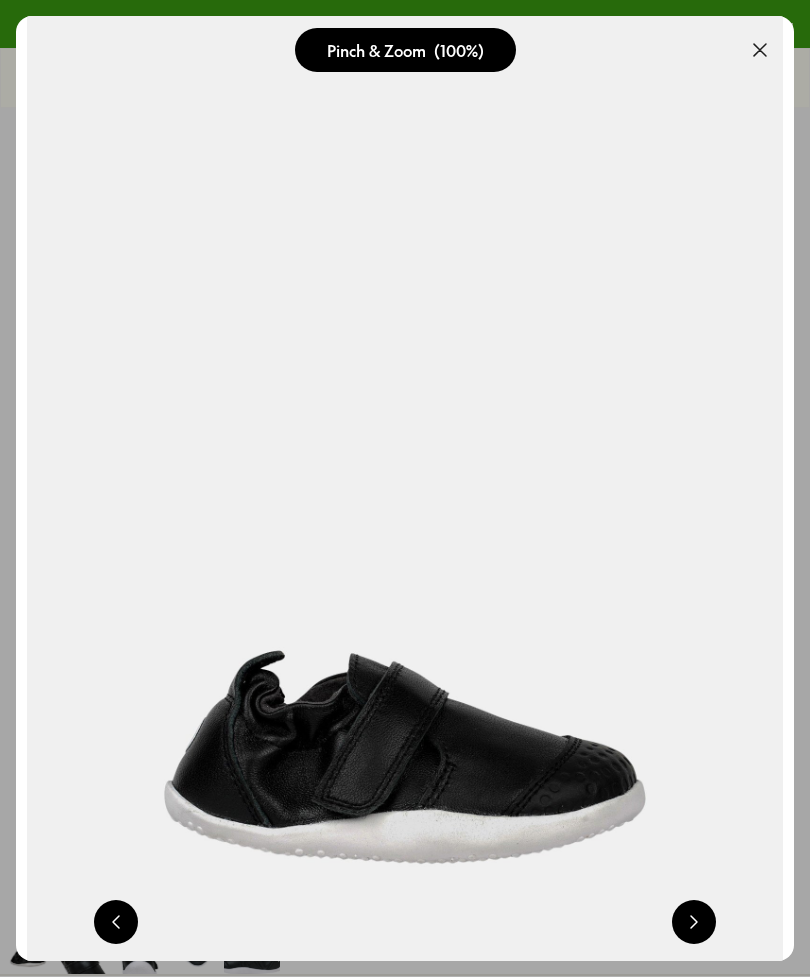 click at bounding box center (760, 50) 